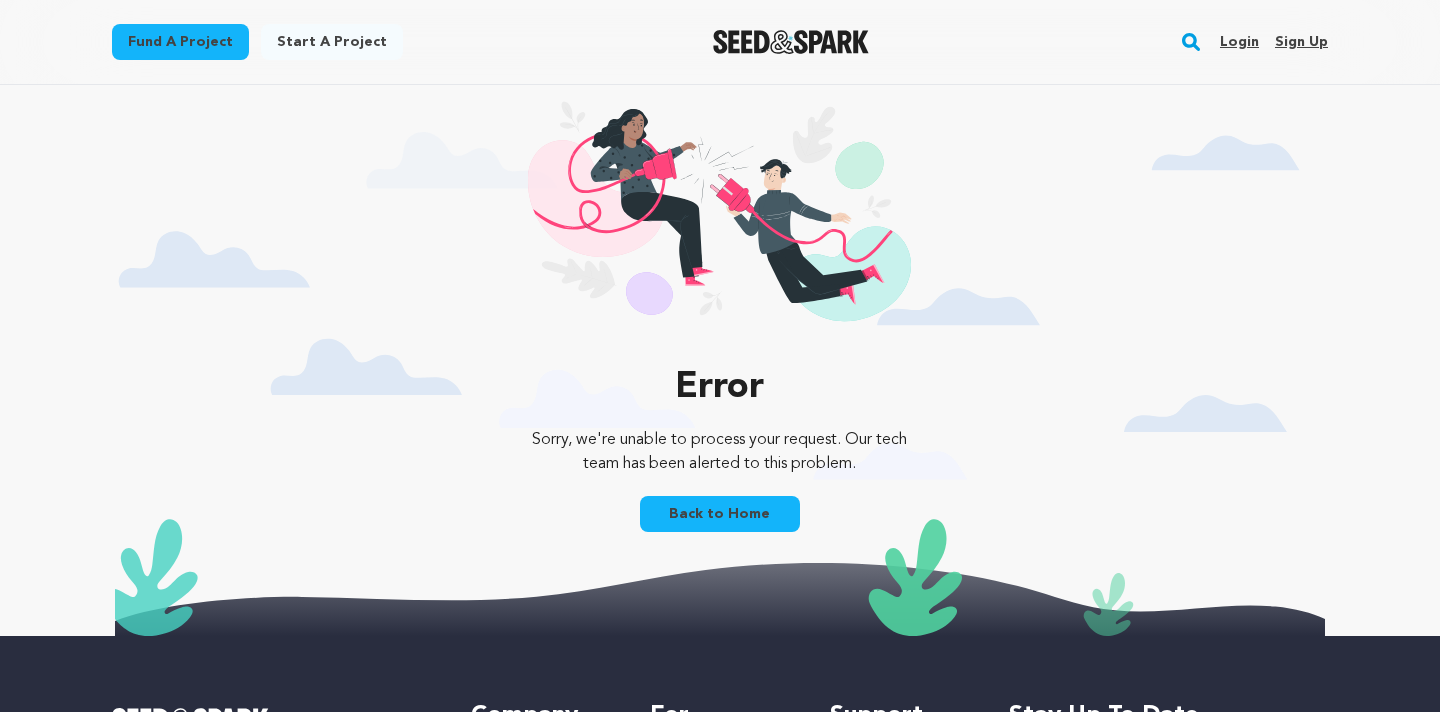 scroll, scrollTop: 0, scrollLeft: 0, axis: both 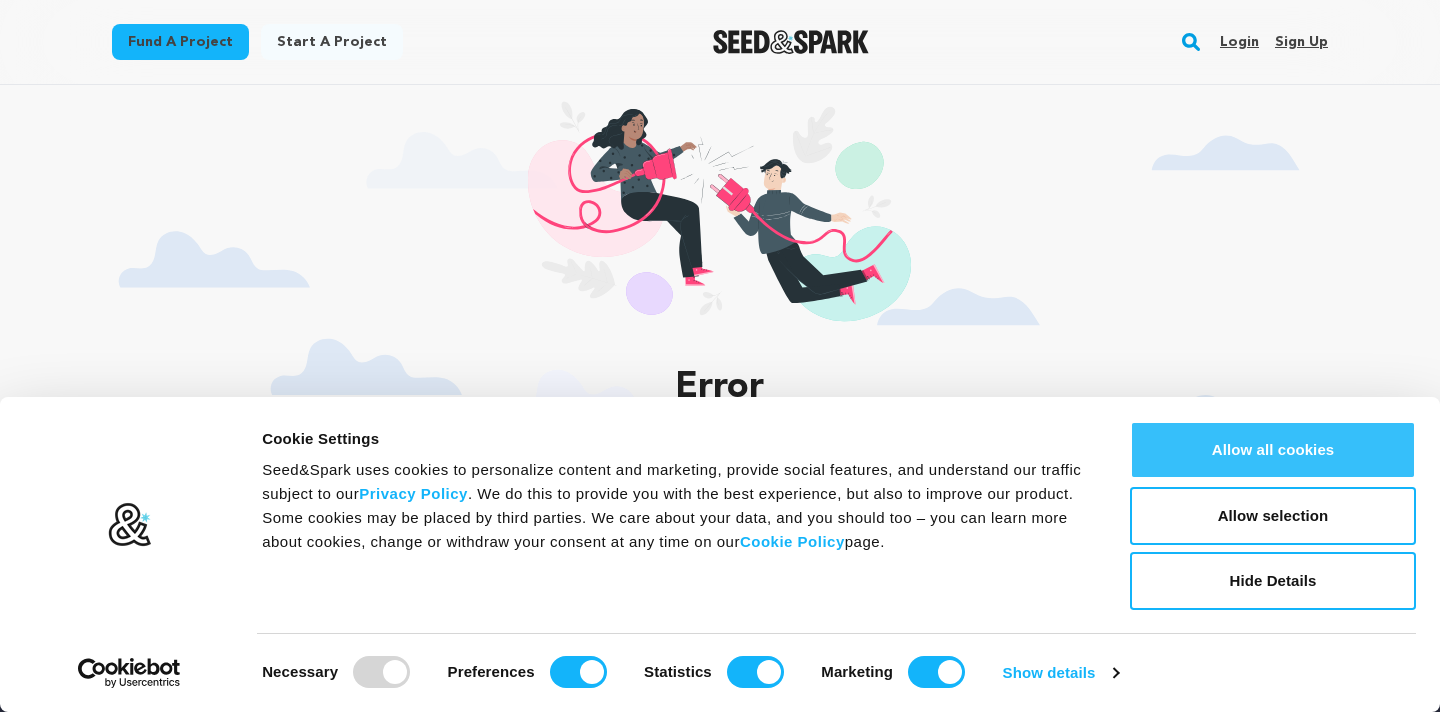 click on "Allow all cookies" at bounding box center (1273, 450) 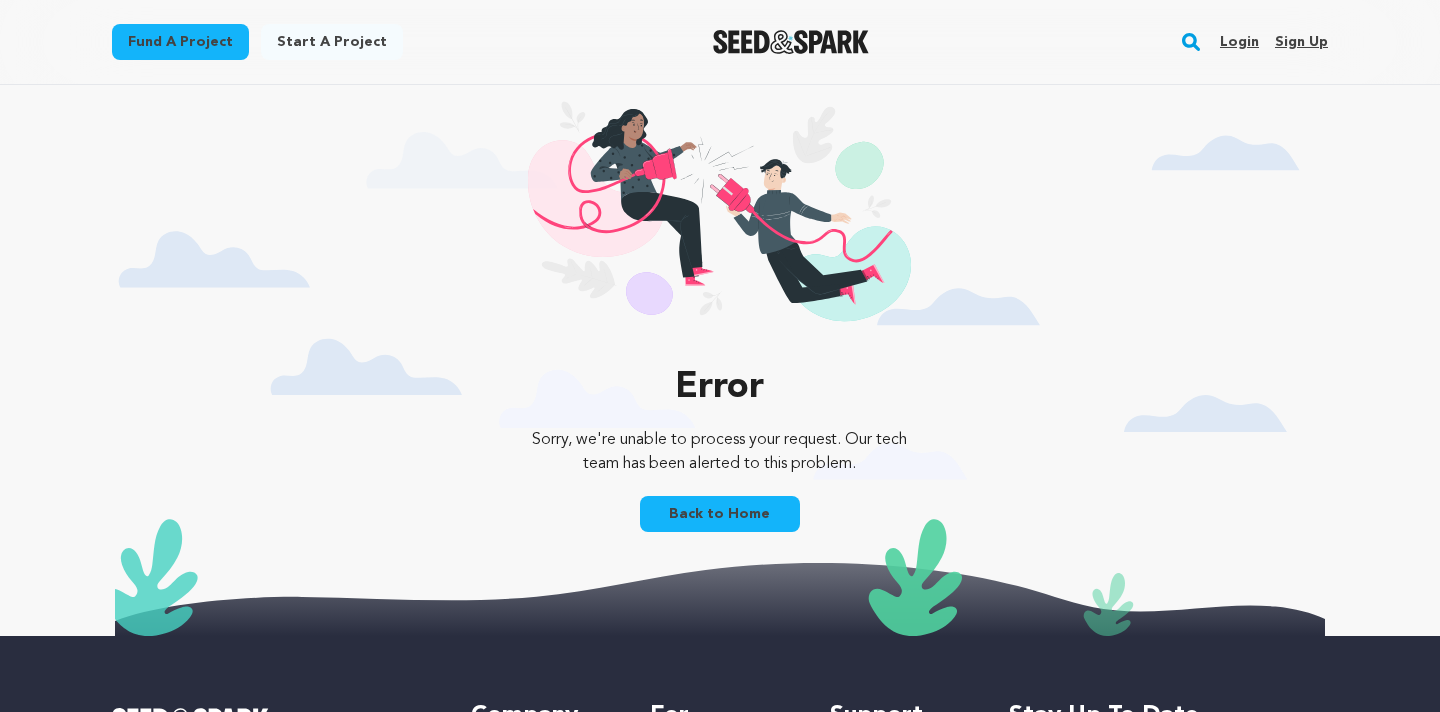 click on "Back to Home" at bounding box center [720, 514] 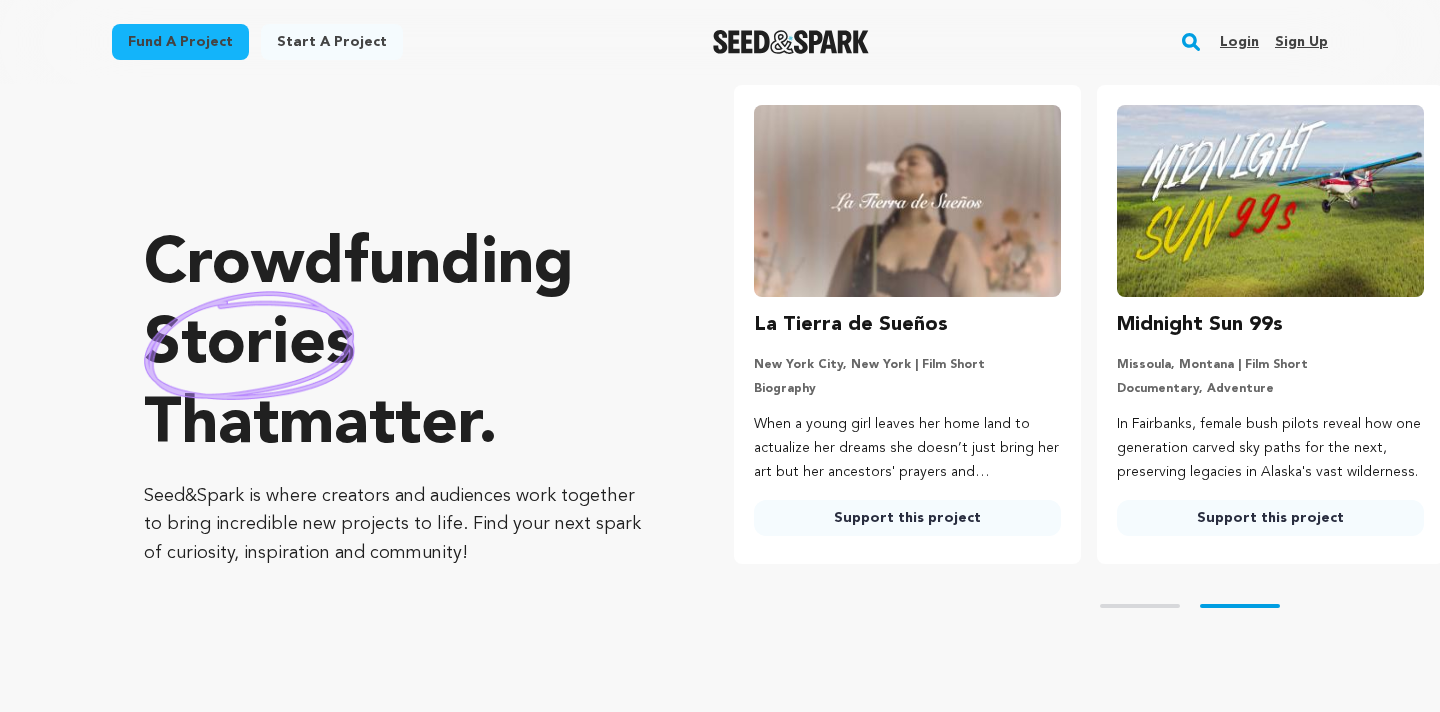 scroll, scrollTop: 603, scrollLeft: 0, axis: vertical 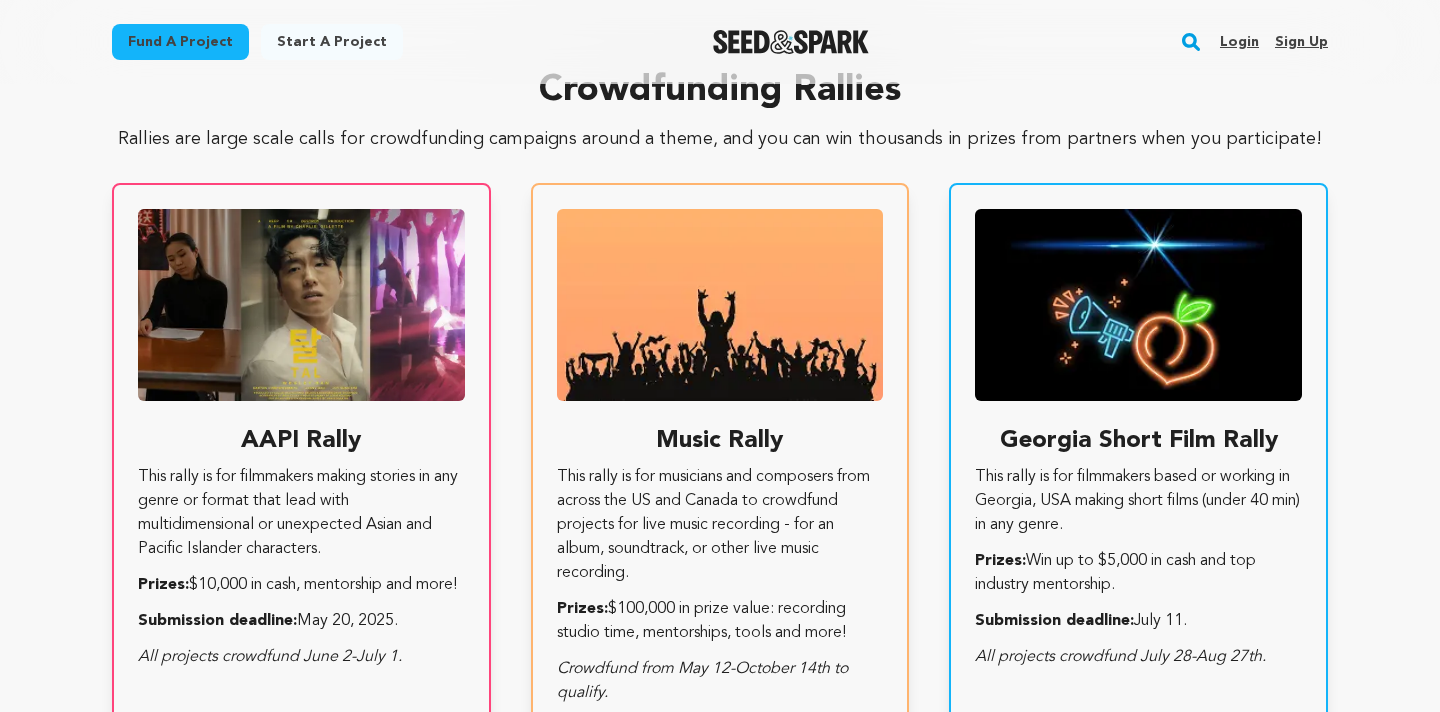 click on "Login" at bounding box center (1239, 42) 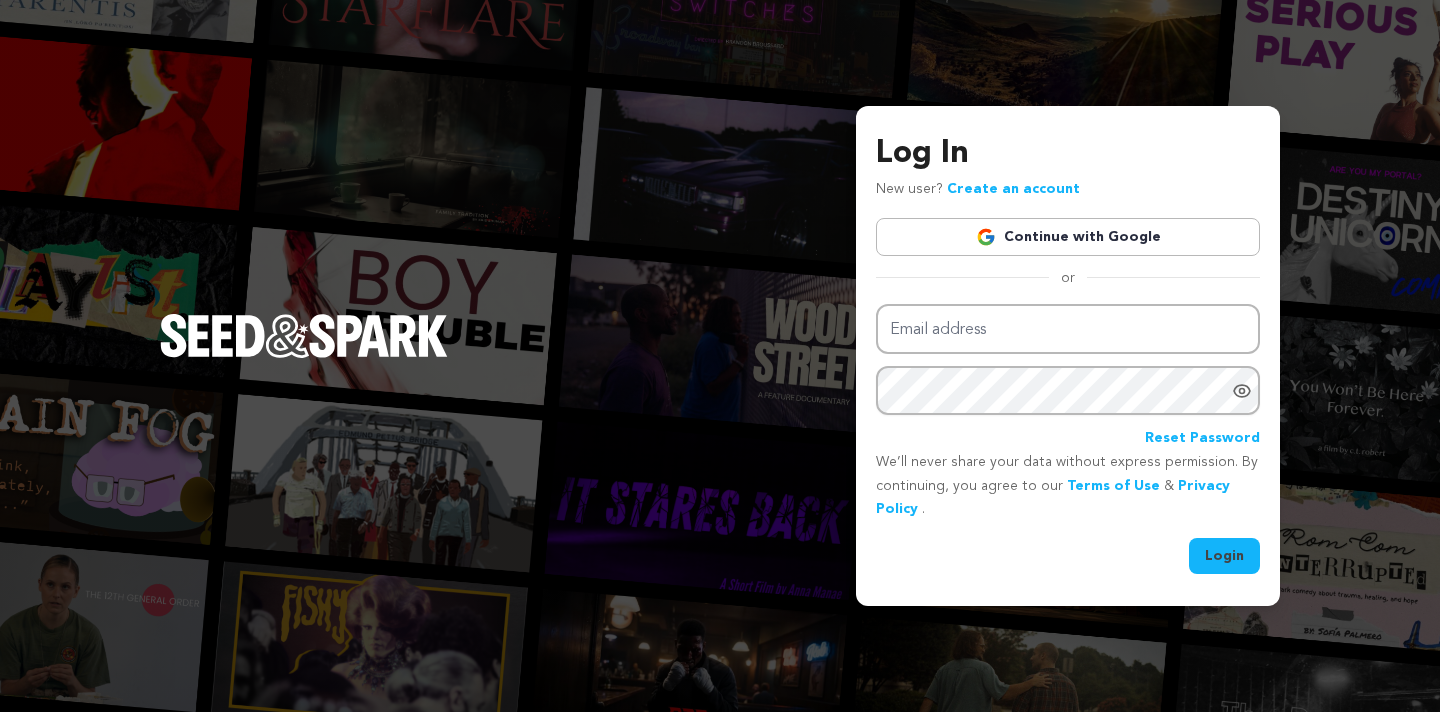 scroll, scrollTop: 0, scrollLeft: 0, axis: both 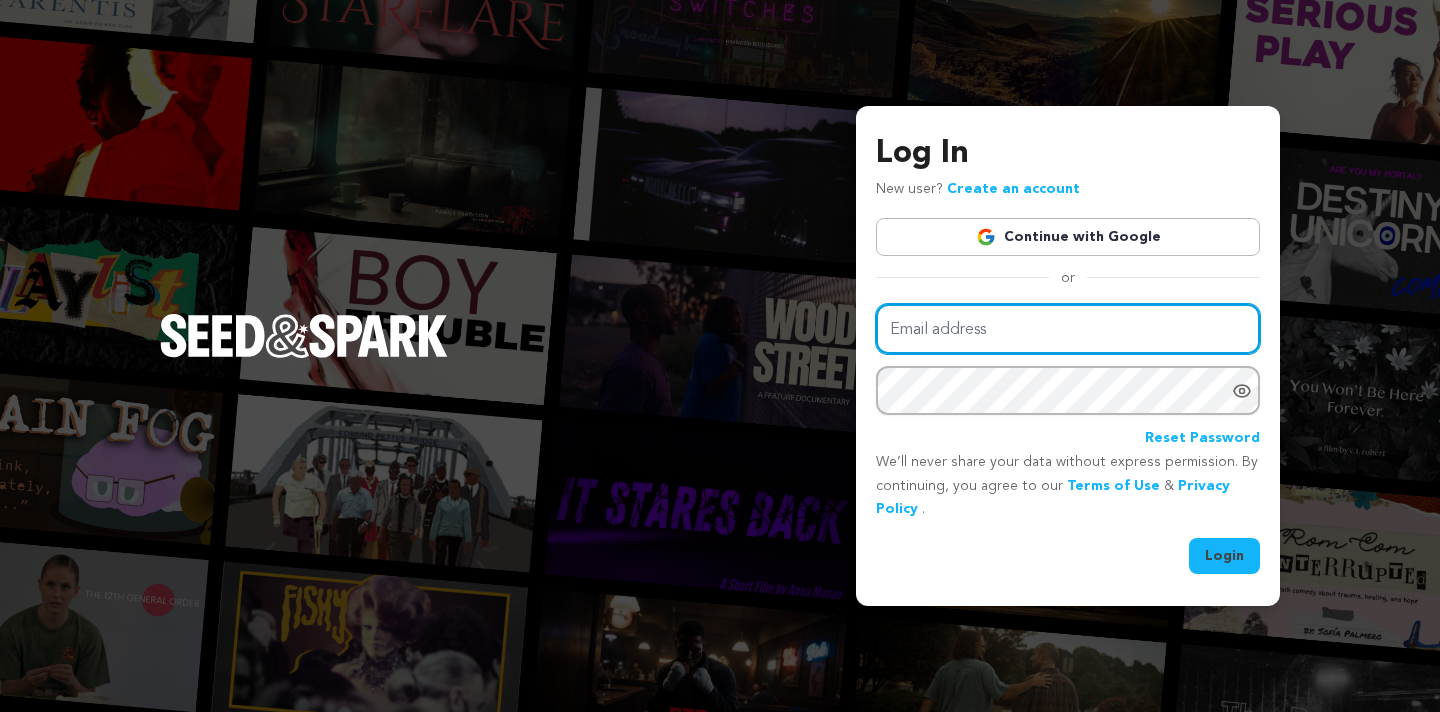 type on "[USERNAME]@example.com" 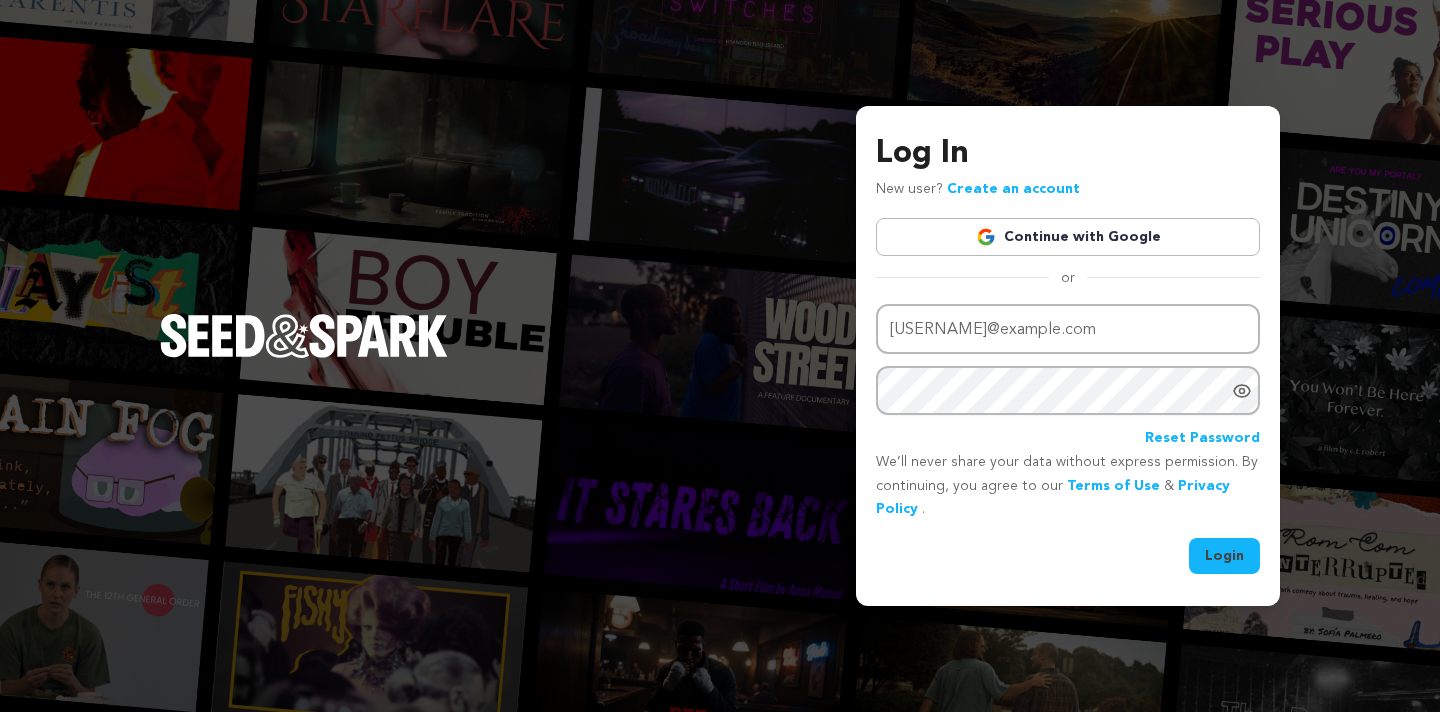 click on "Login" at bounding box center (1224, 556) 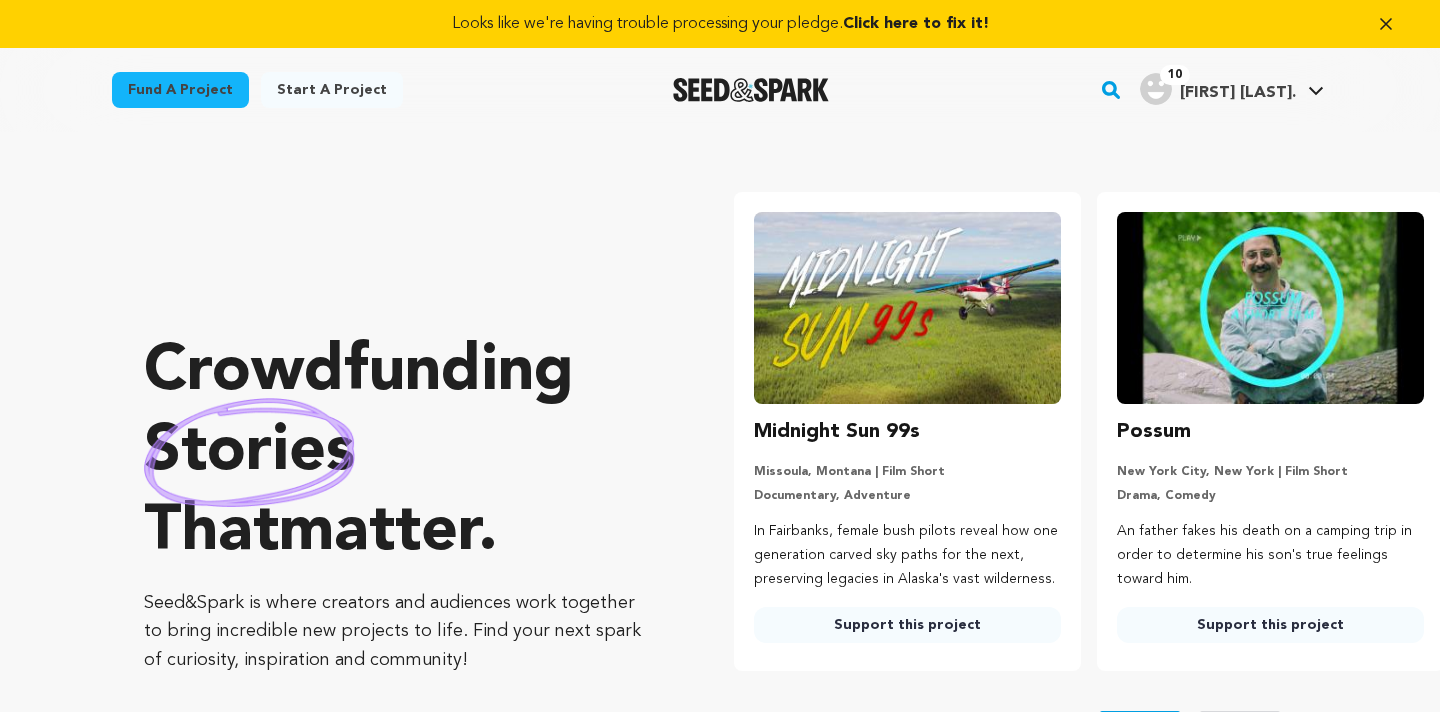 scroll, scrollTop: 0, scrollLeft: 0, axis: both 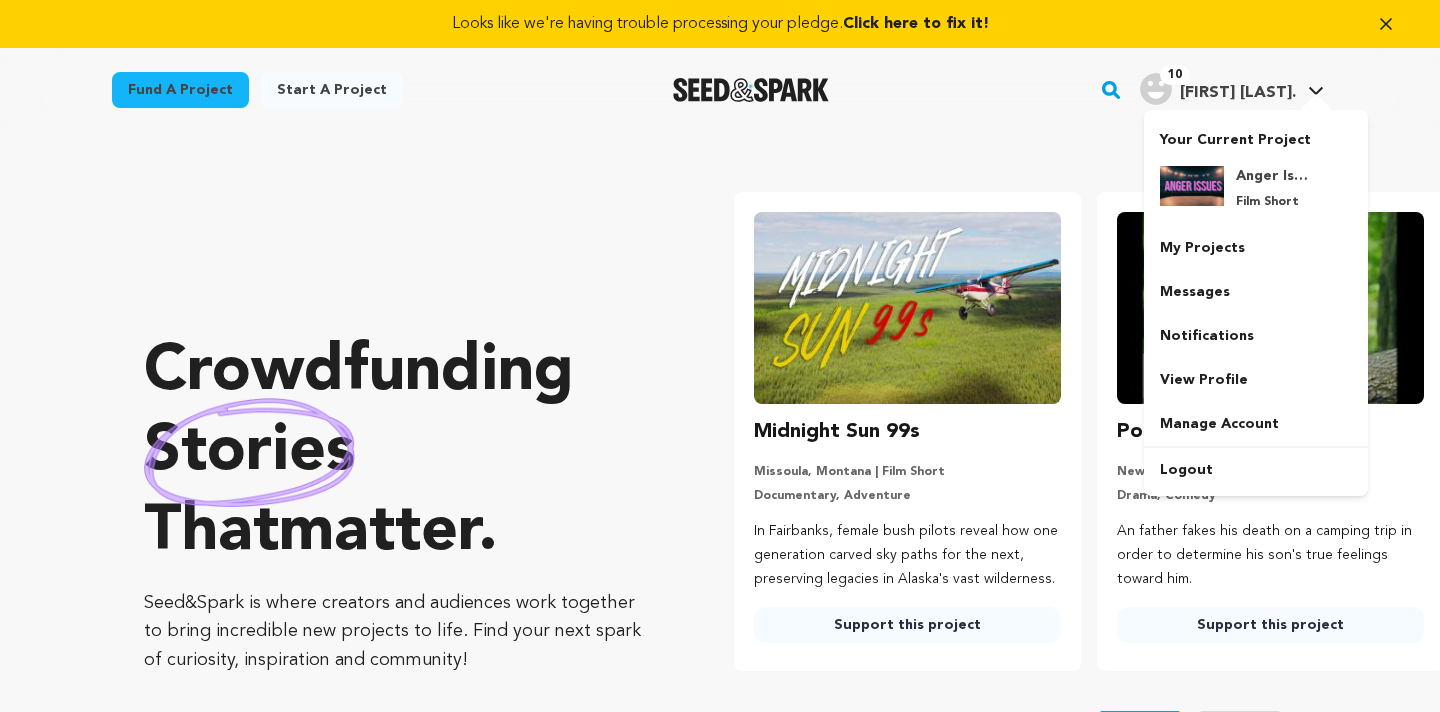 click on "10
Ishikaa K.
Ishikaa K." at bounding box center (1232, 87) 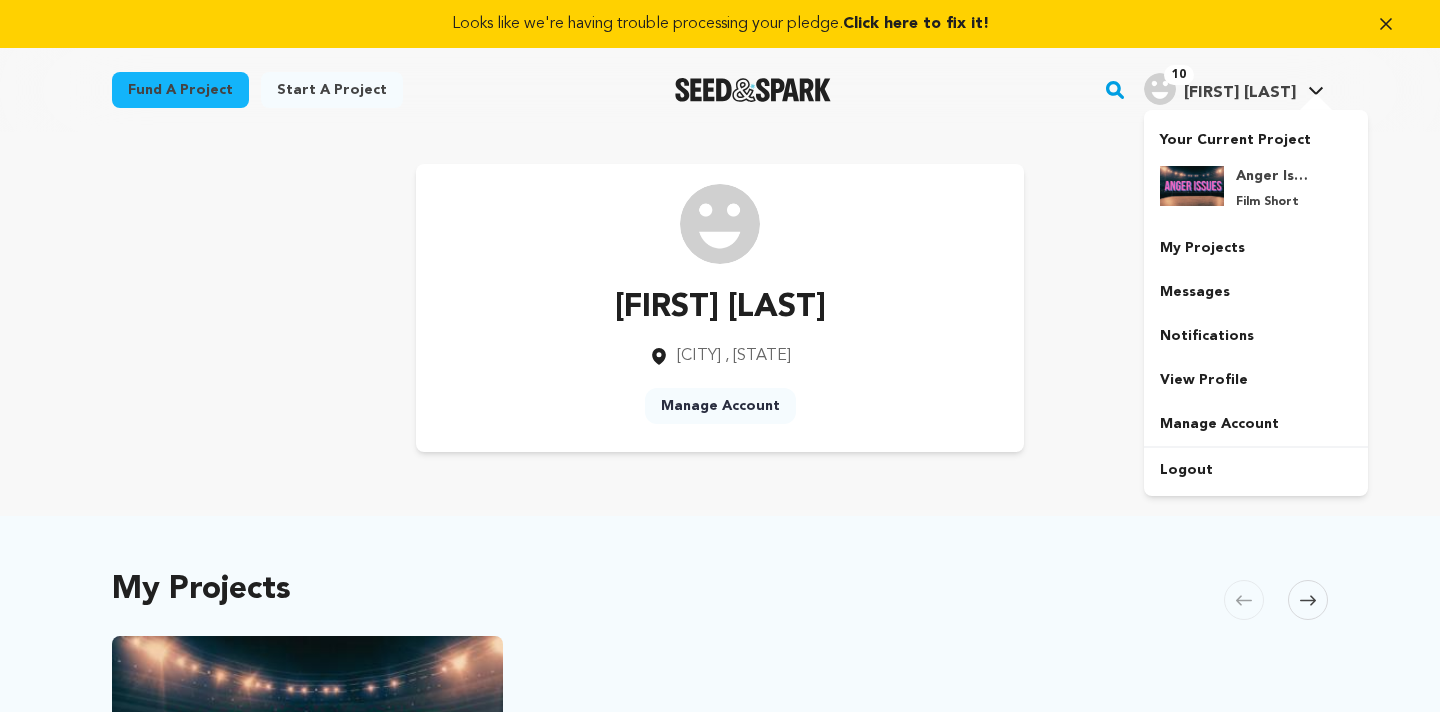 scroll, scrollTop: 0, scrollLeft: 0, axis: both 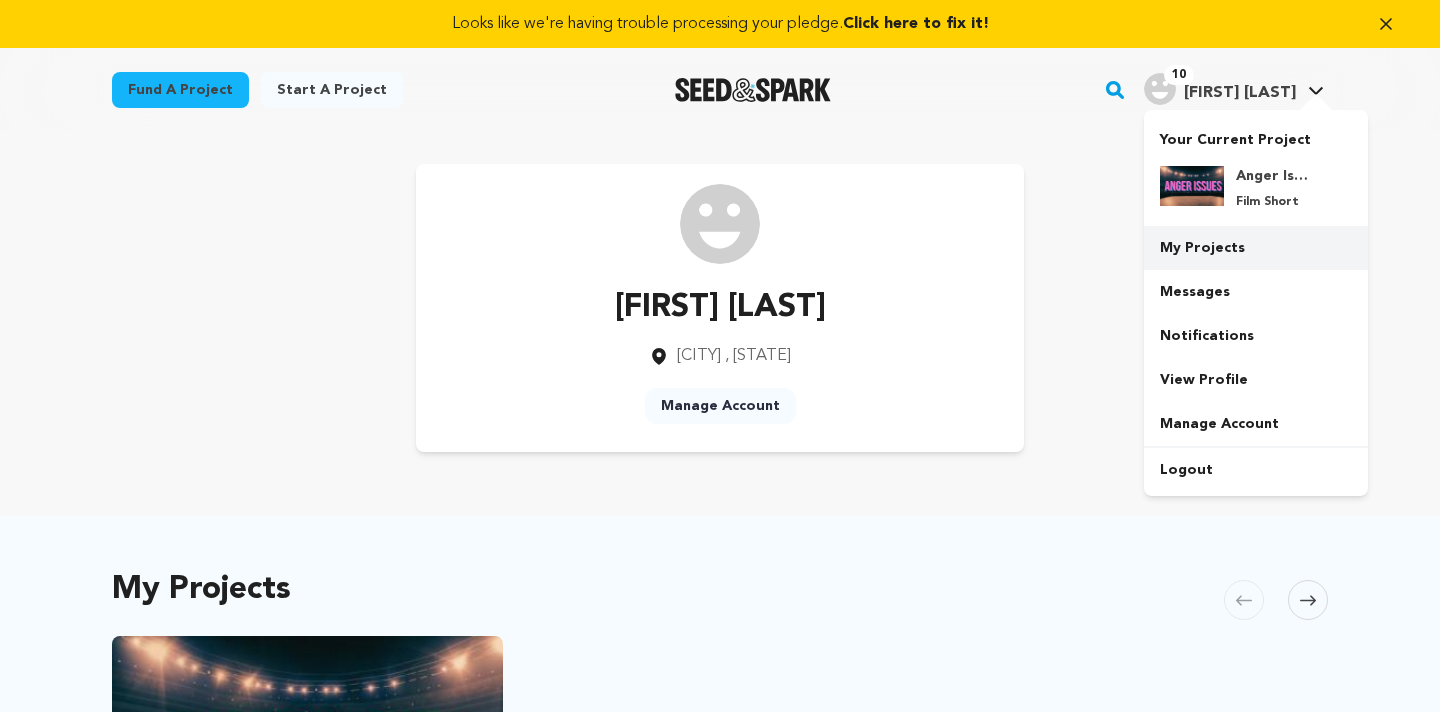 click on "My Projects" at bounding box center [1256, 248] 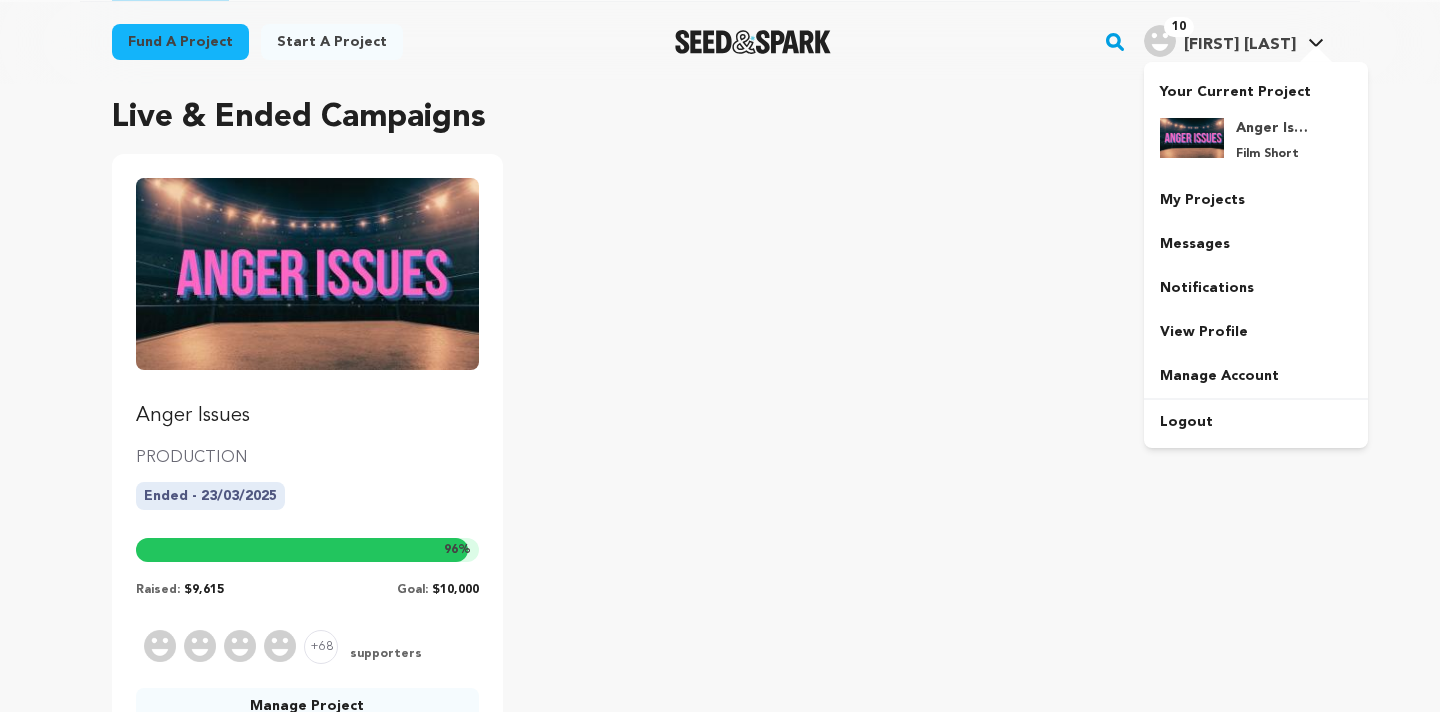 scroll, scrollTop: 192, scrollLeft: 0, axis: vertical 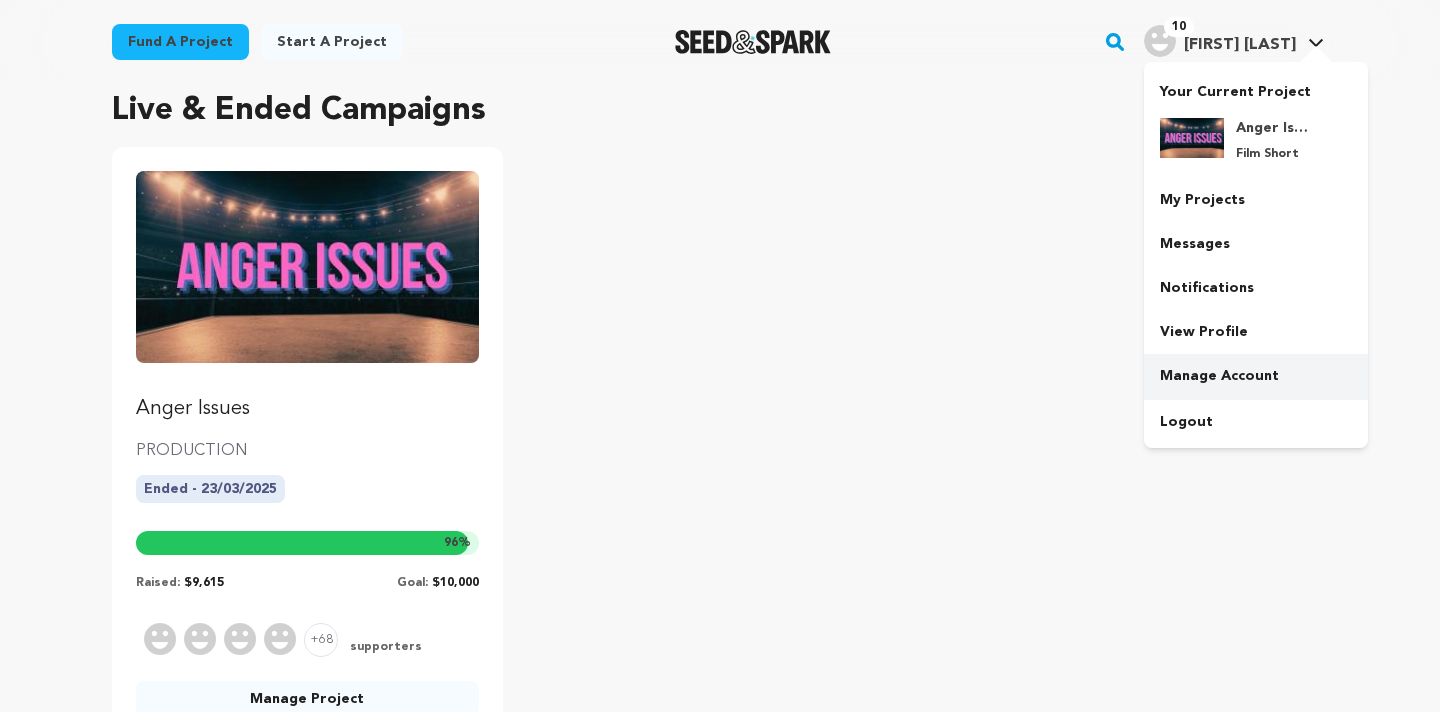 click on "Manage Account" at bounding box center (1256, 376) 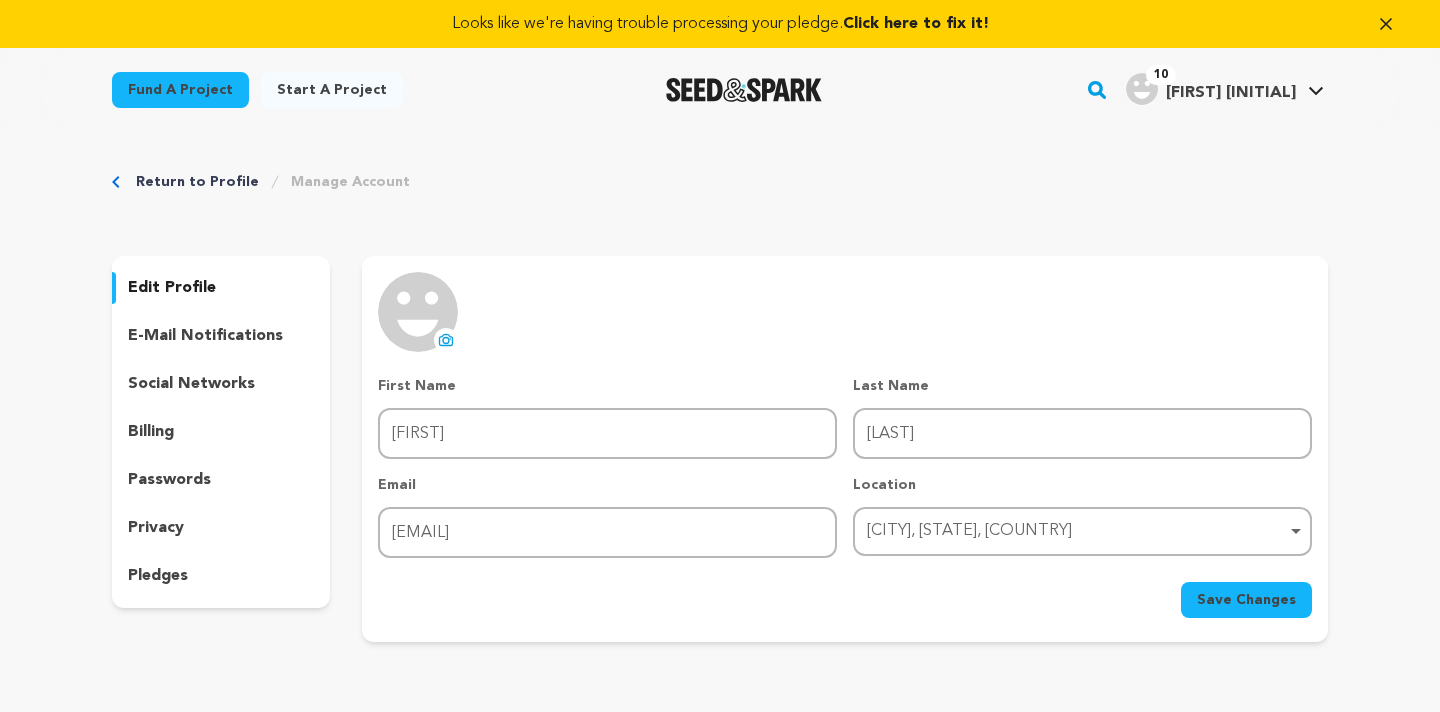 scroll, scrollTop: 0, scrollLeft: 0, axis: both 